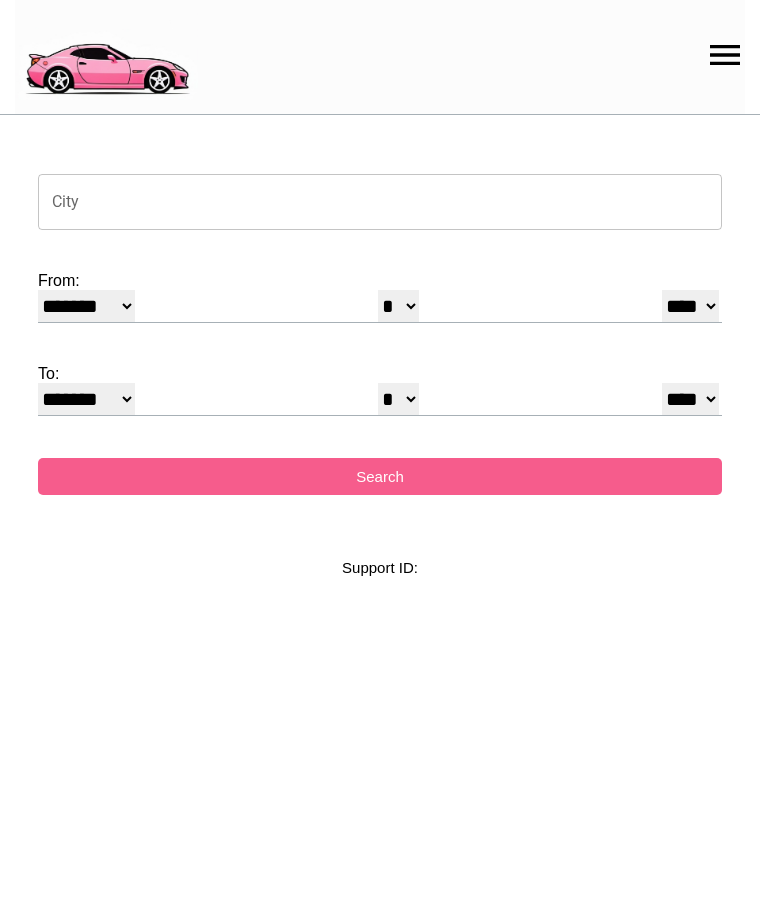 select on "*" 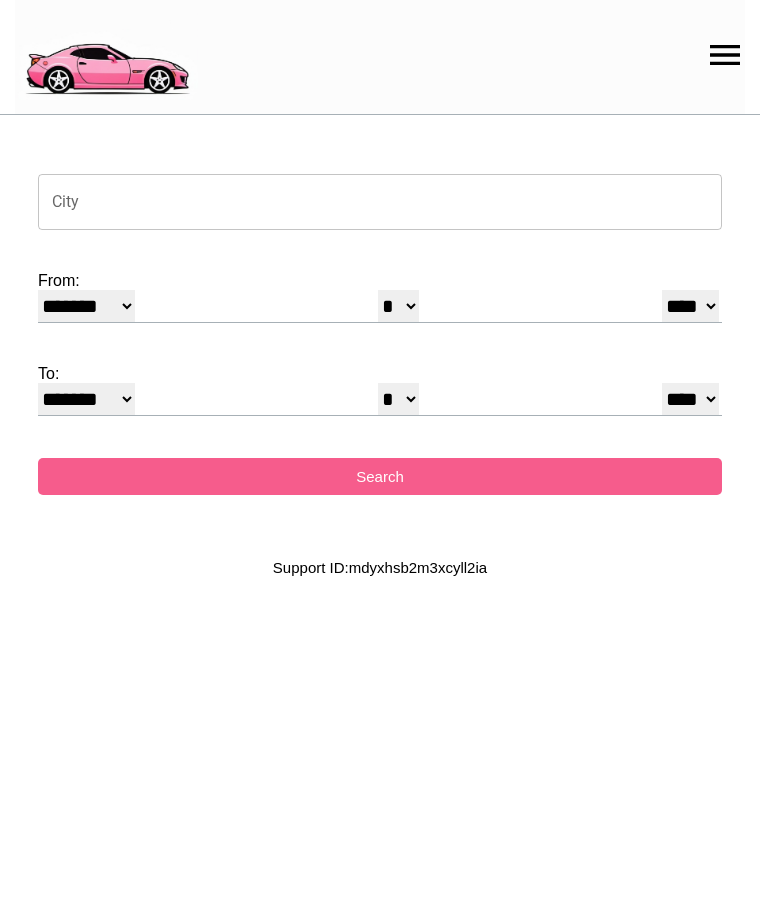 scroll, scrollTop: 0, scrollLeft: 0, axis: both 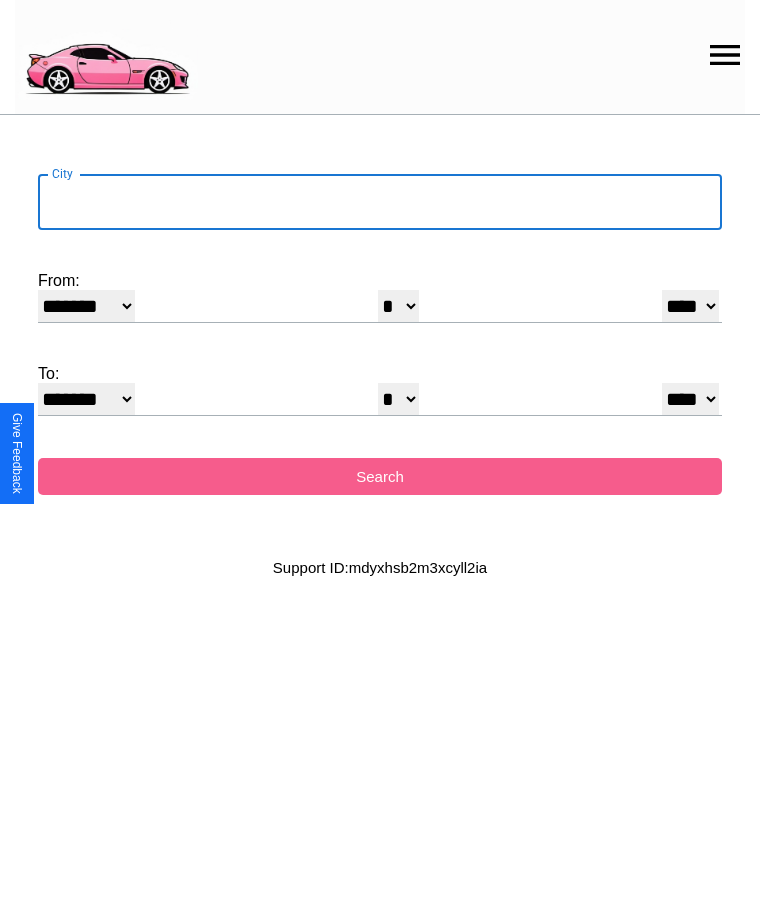 click on "City" at bounding box center [380, 202] 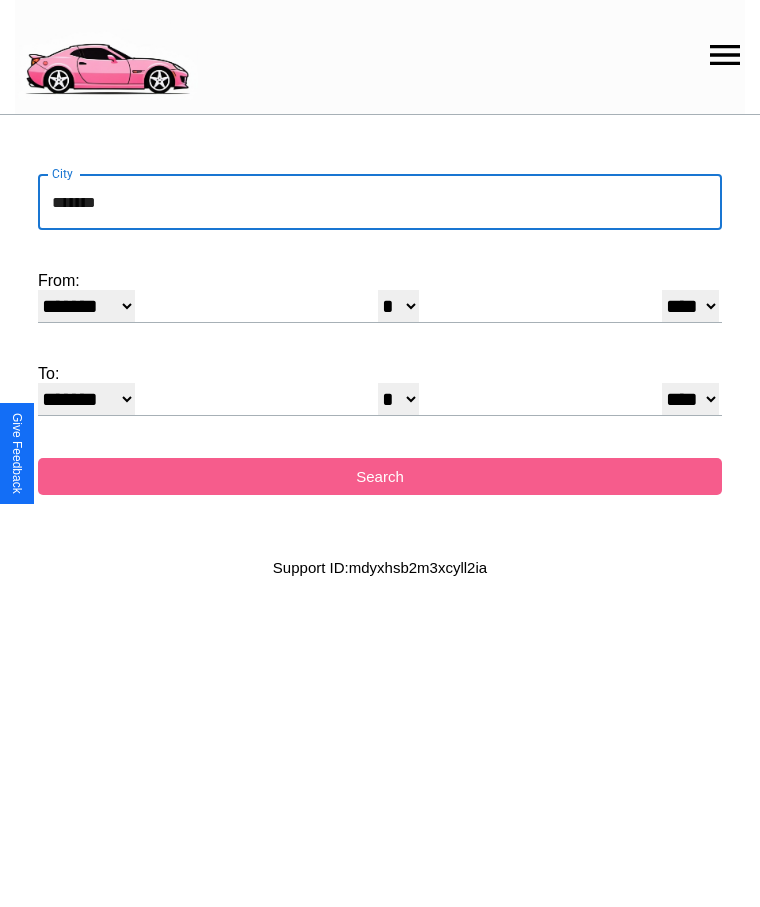 type on "*******" 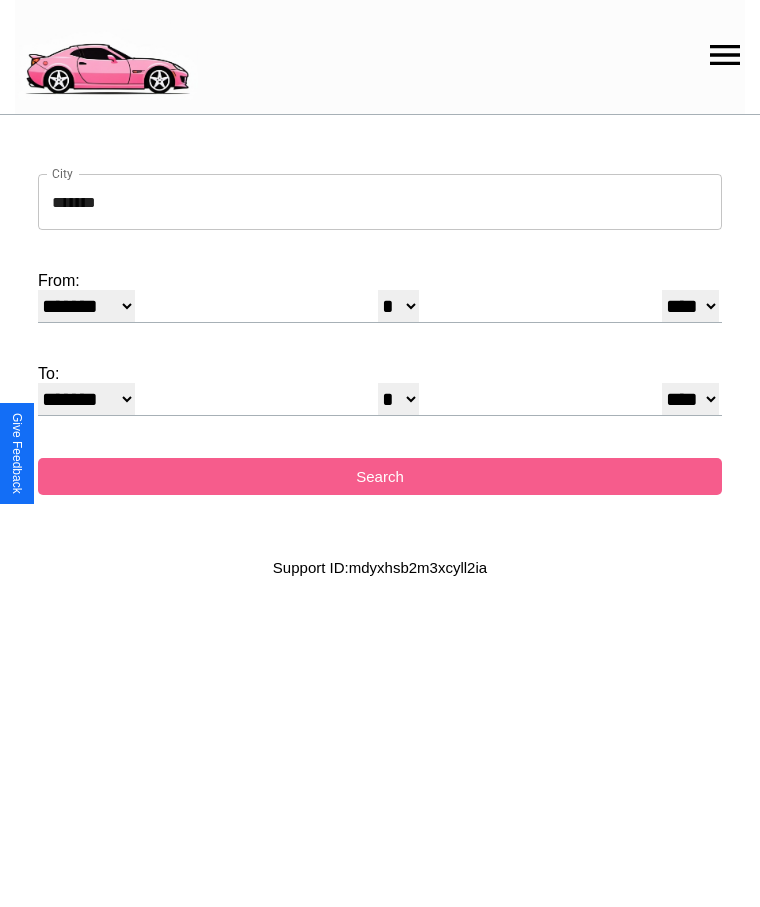 click on "******* ******** ***** ***** *** **** **** ****** ********* ******* ******** ********" at bounding box center (86, 306) 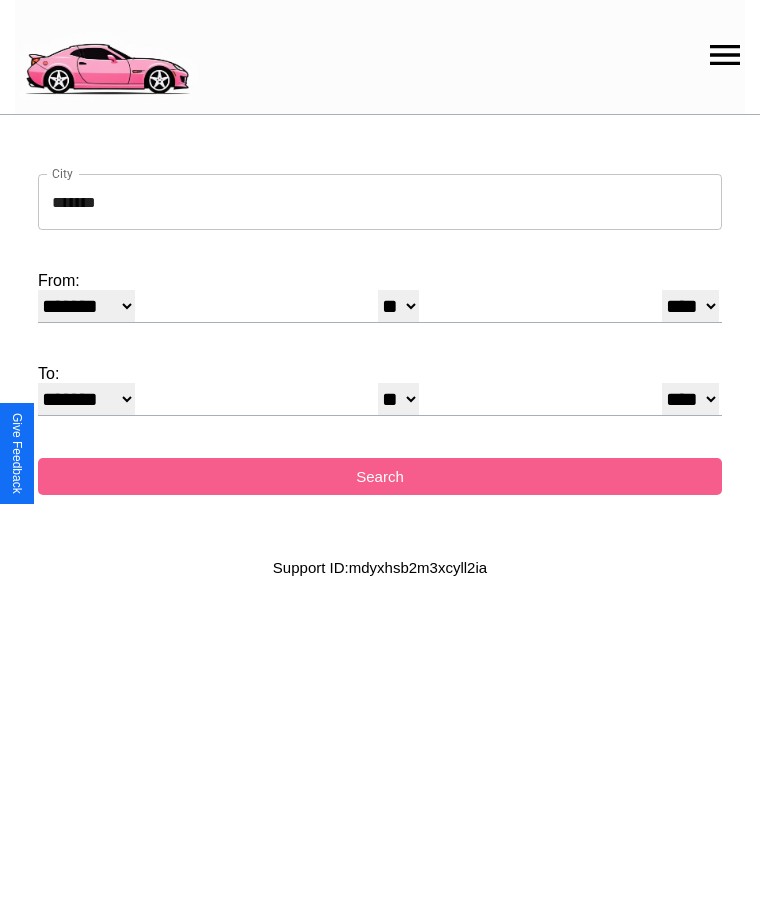 click on "* * * * * * * * * ** ** ** ** ** ** ** ** ** ** ** ** ** ** ** ** ** ** ** ** **" at bounding box center (398, 399) 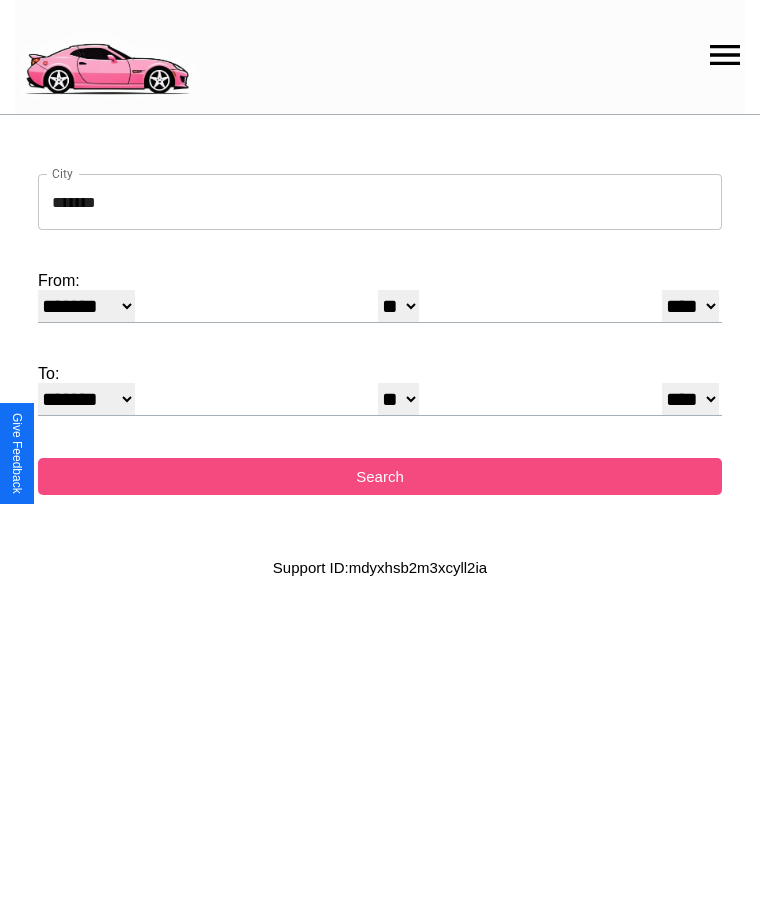 click on "Search" at bounding box center [380, 476] 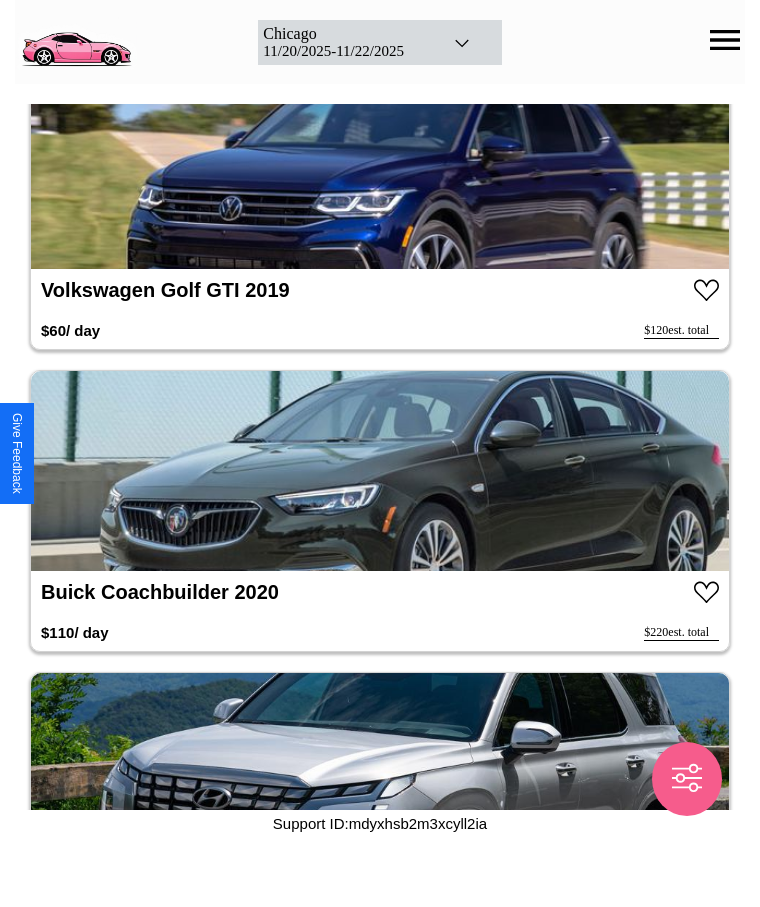 scroll, scrollTop: 9180, scrollLeft: 0, axis: vertical 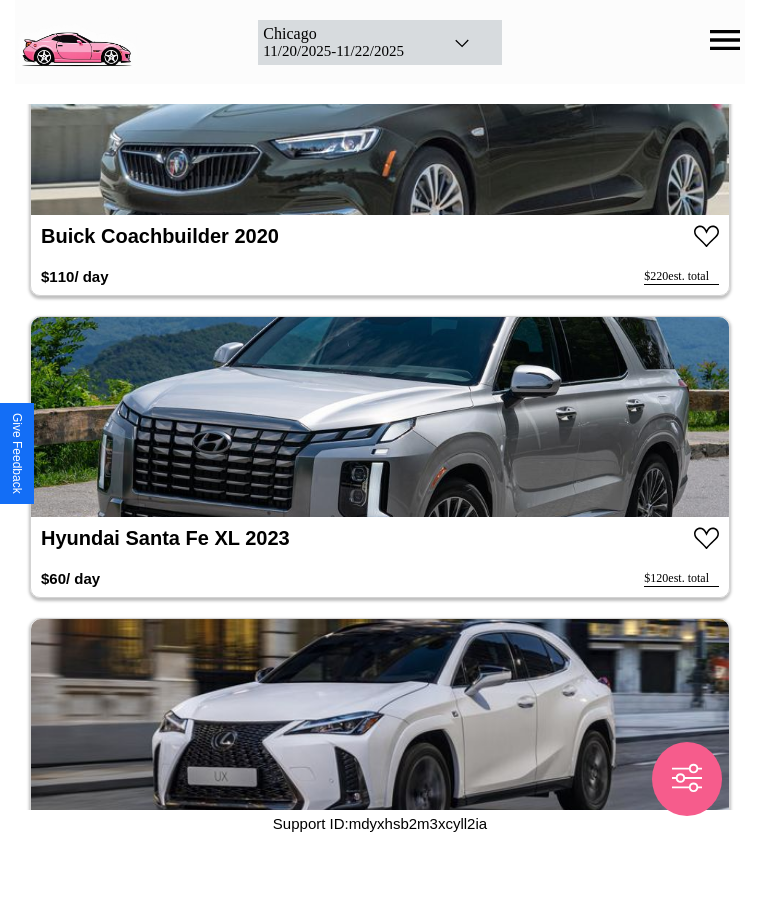 click at bounding box center [380, 417] 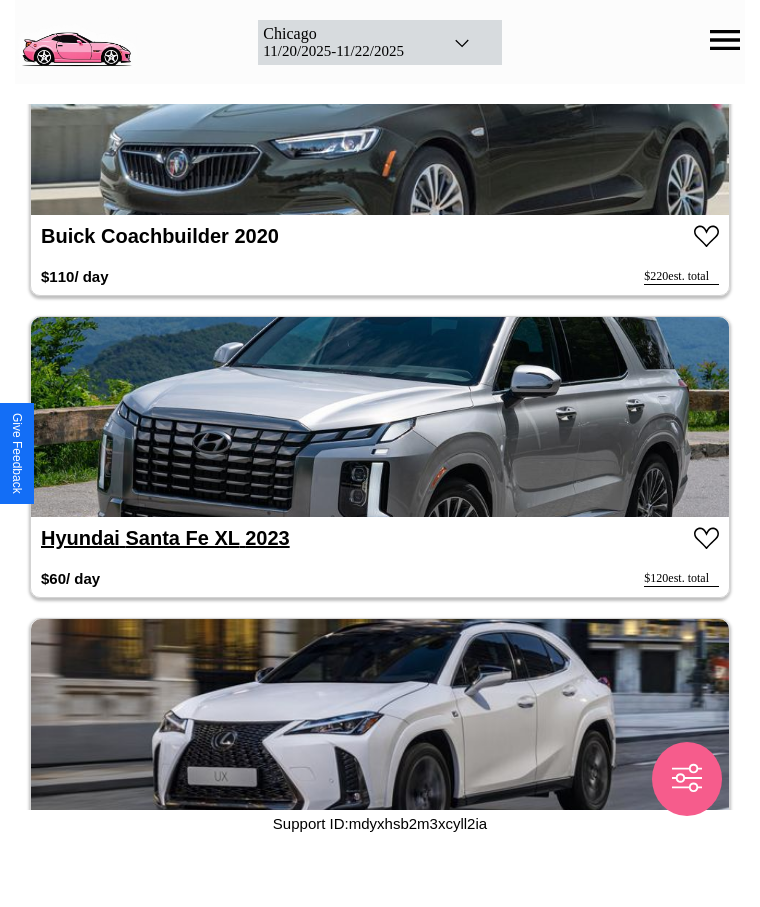 click on "Hyundai   Santa Fe XL   2023" at bounding box center [165, 538] 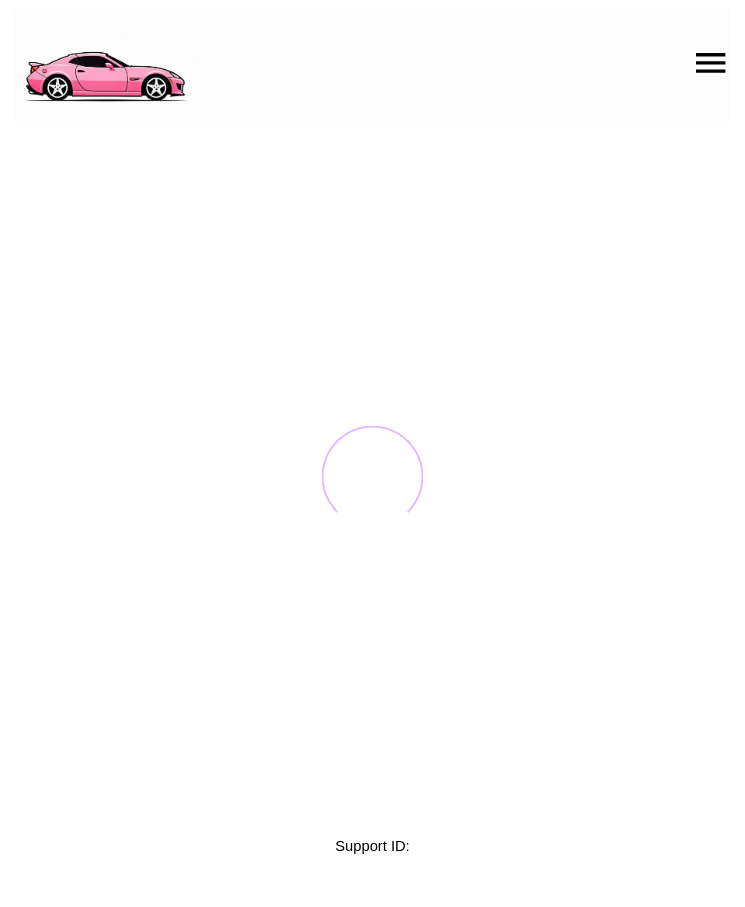 scroll, scrollTop: 0, scrollLeft: 0, axis: both 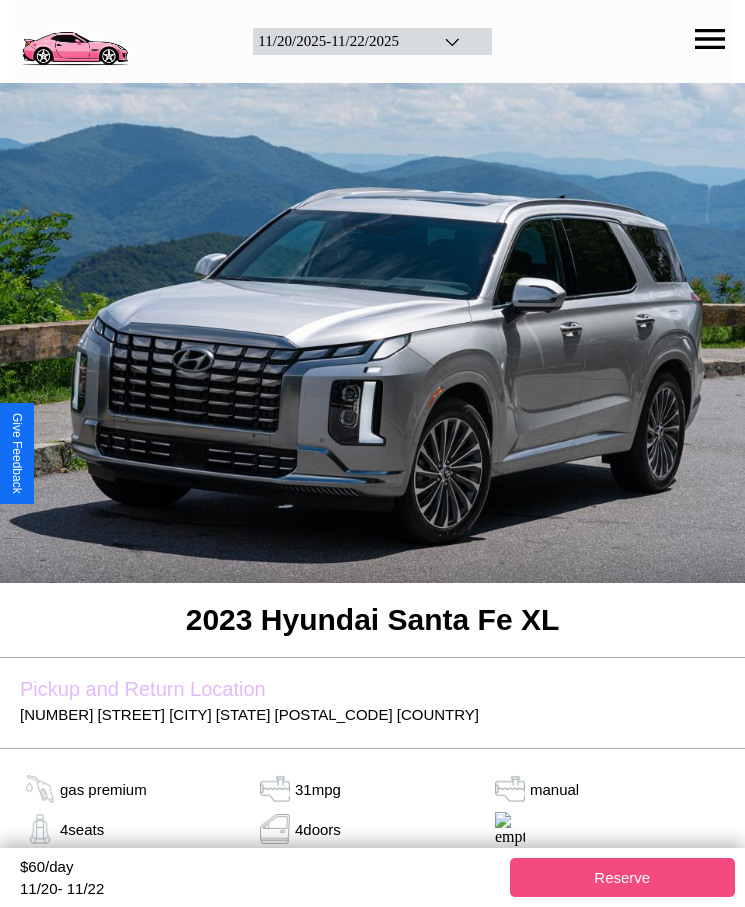 click on "Reserve" at bounding box center [623, 877] 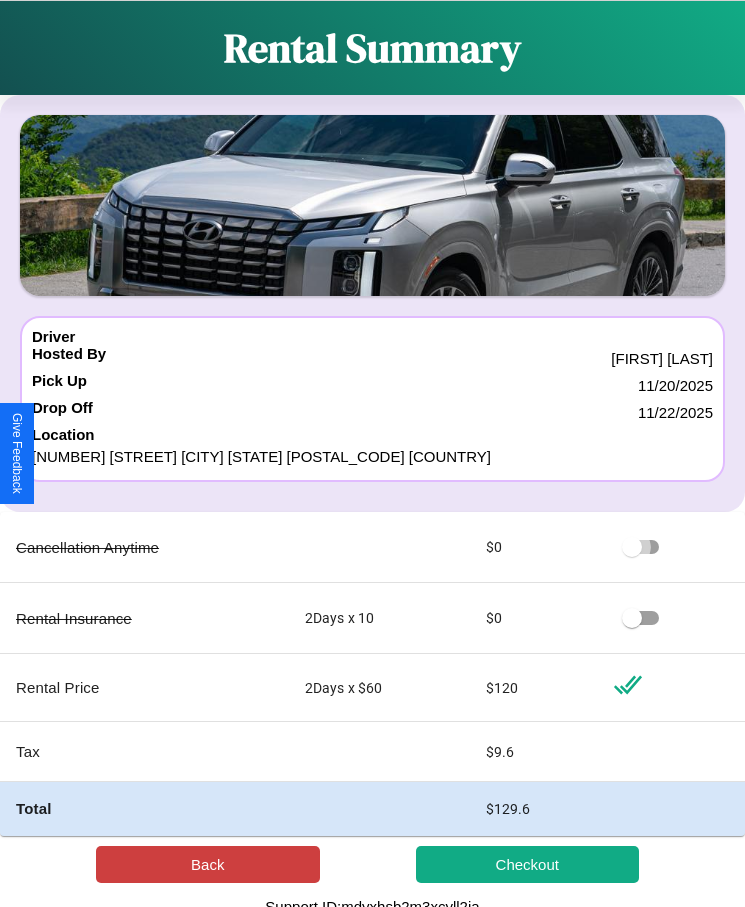 click on "Back" at bounding box center [208, 864] 